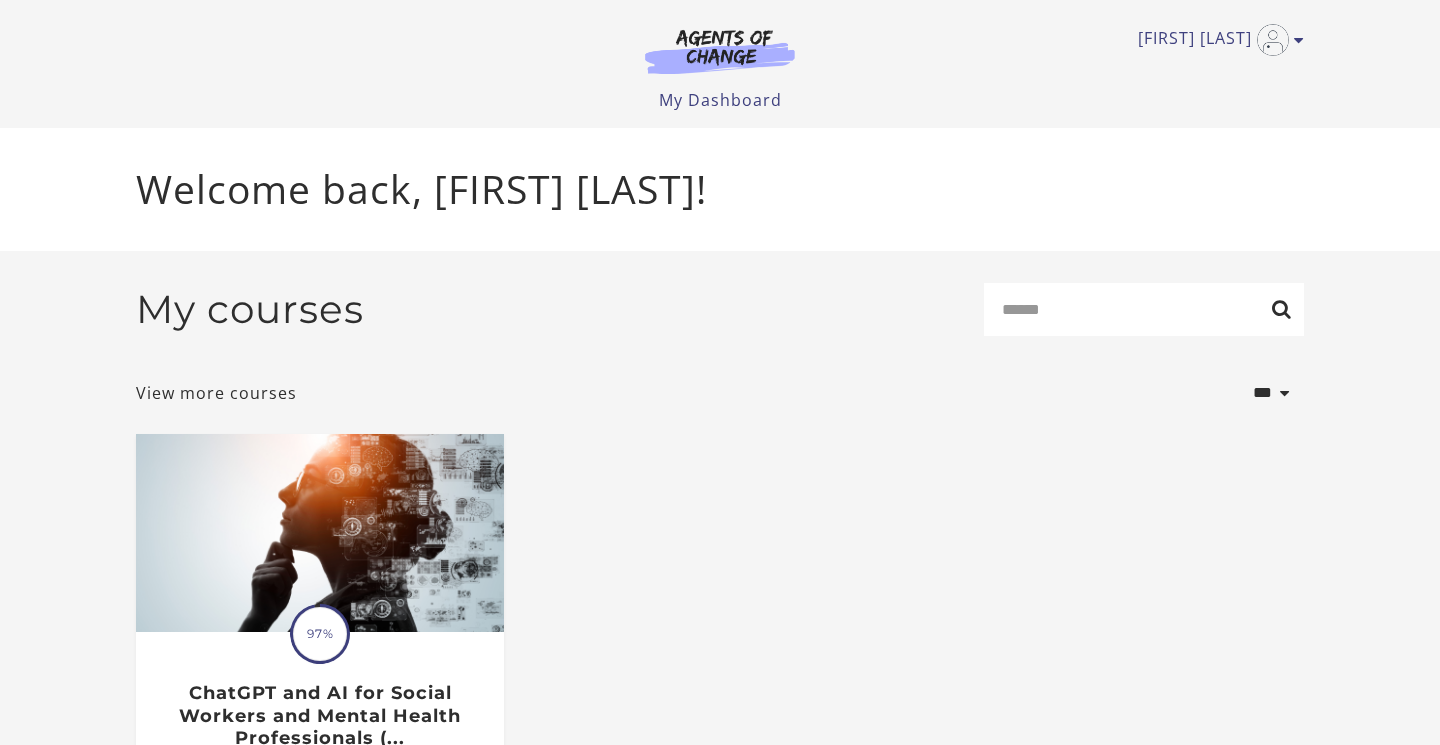 scroll, scrollTop: 0, scrollLeft: 0, axis: both 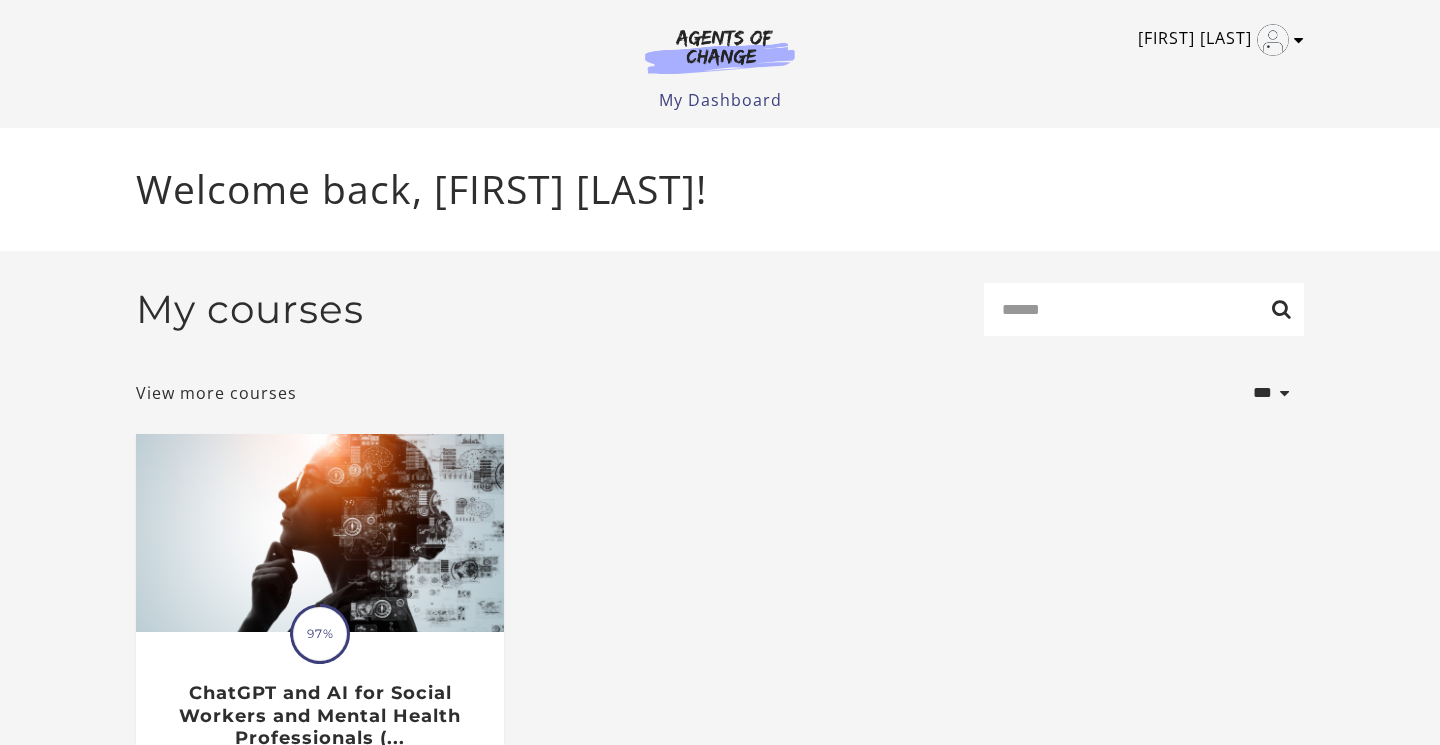 click at bounding box center (1299, 40) 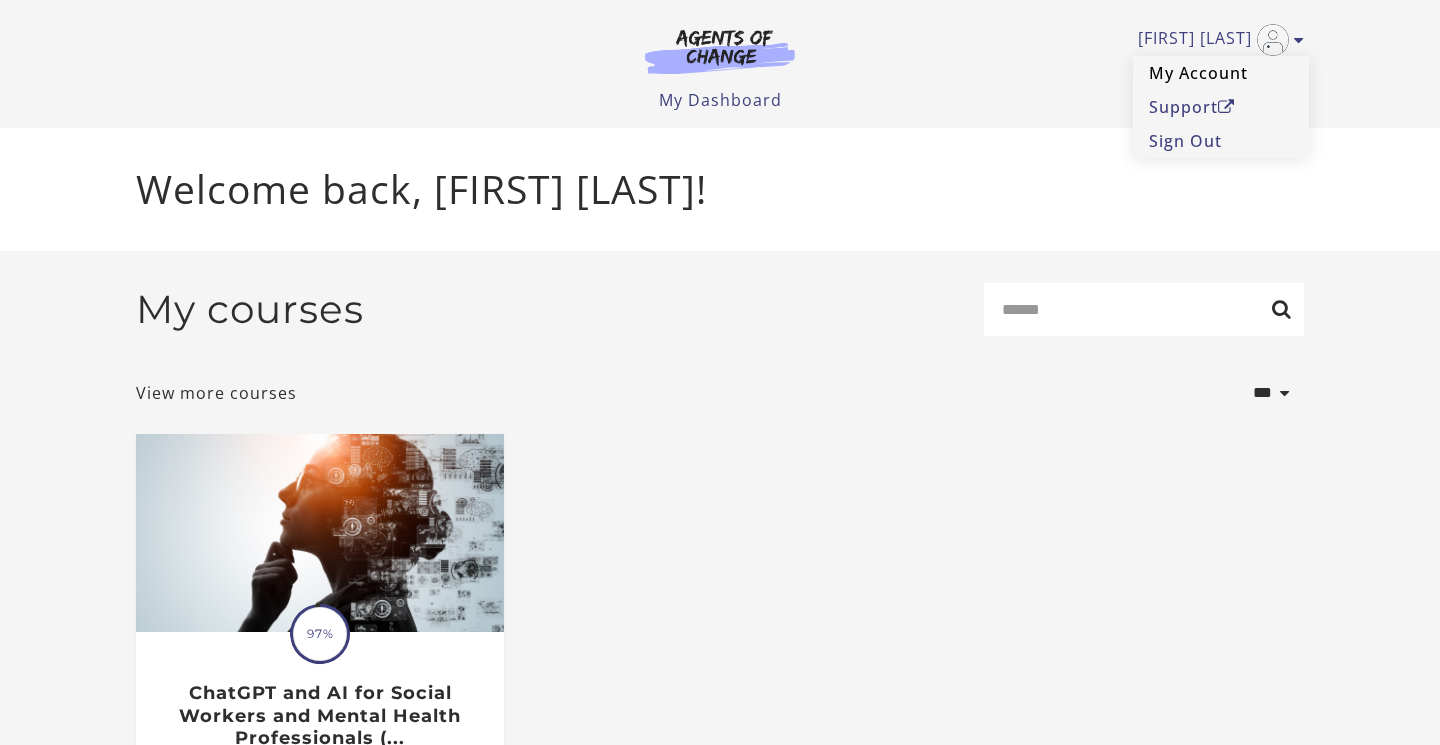 click on "My Account" at bounding box center [1221, 73] 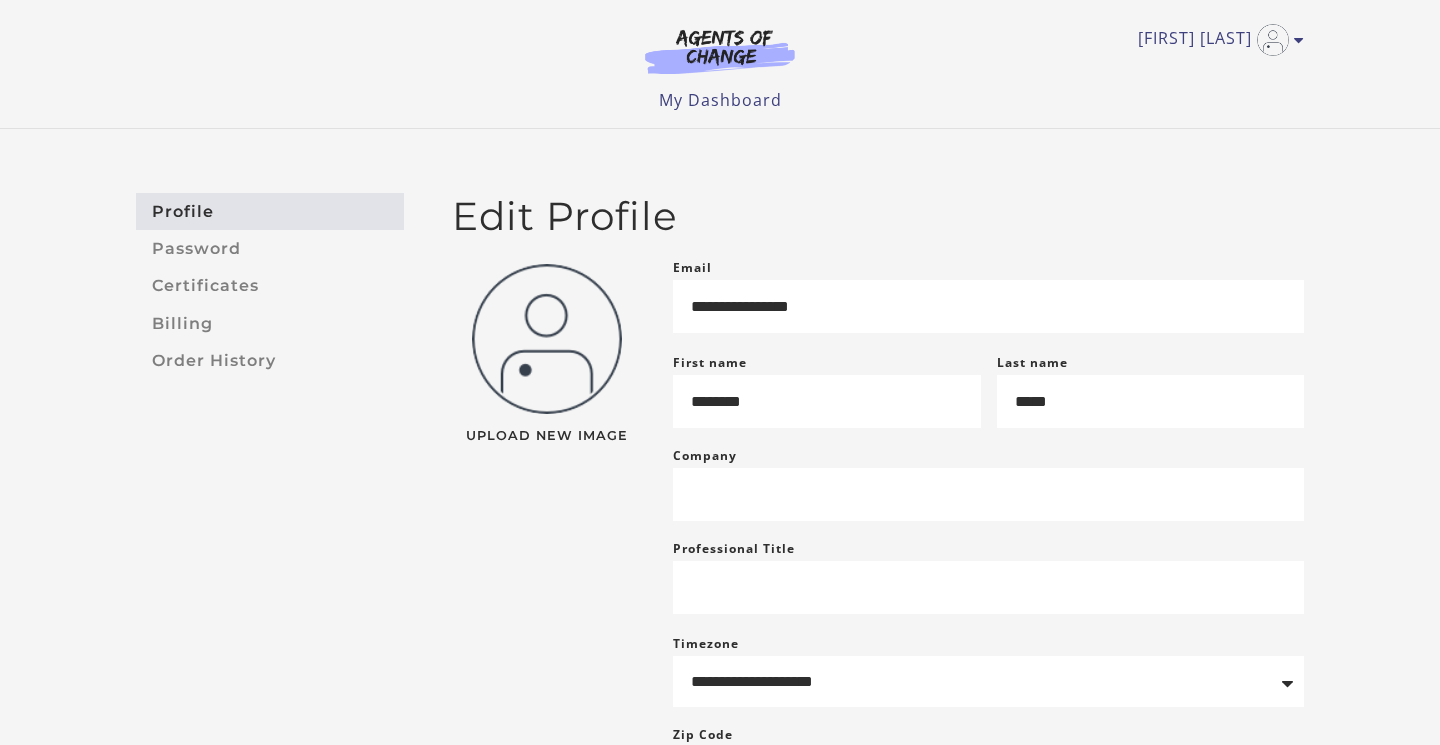 scroll, scrollTop: 0, scrollLeft: 0, axis: both 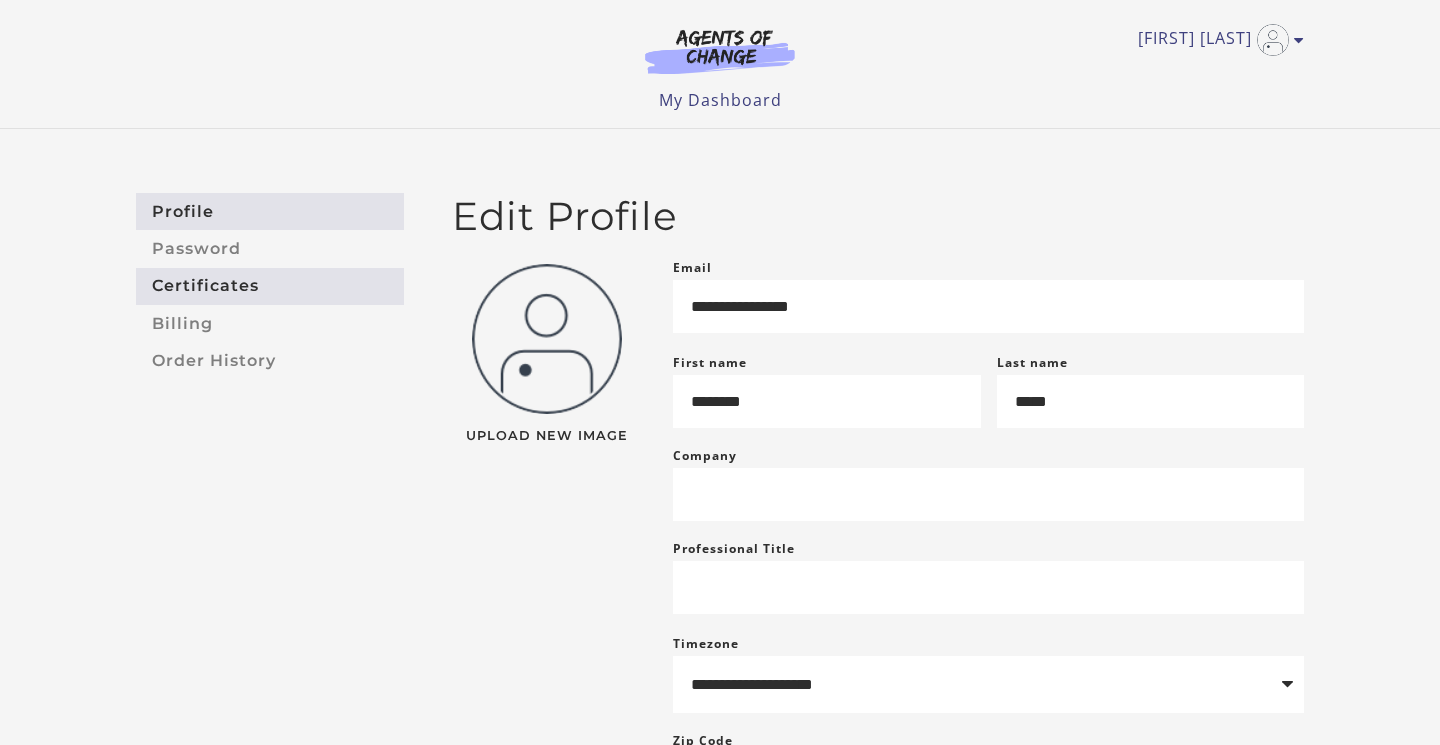 click on "Certificates" at bounding box center (270, 286) 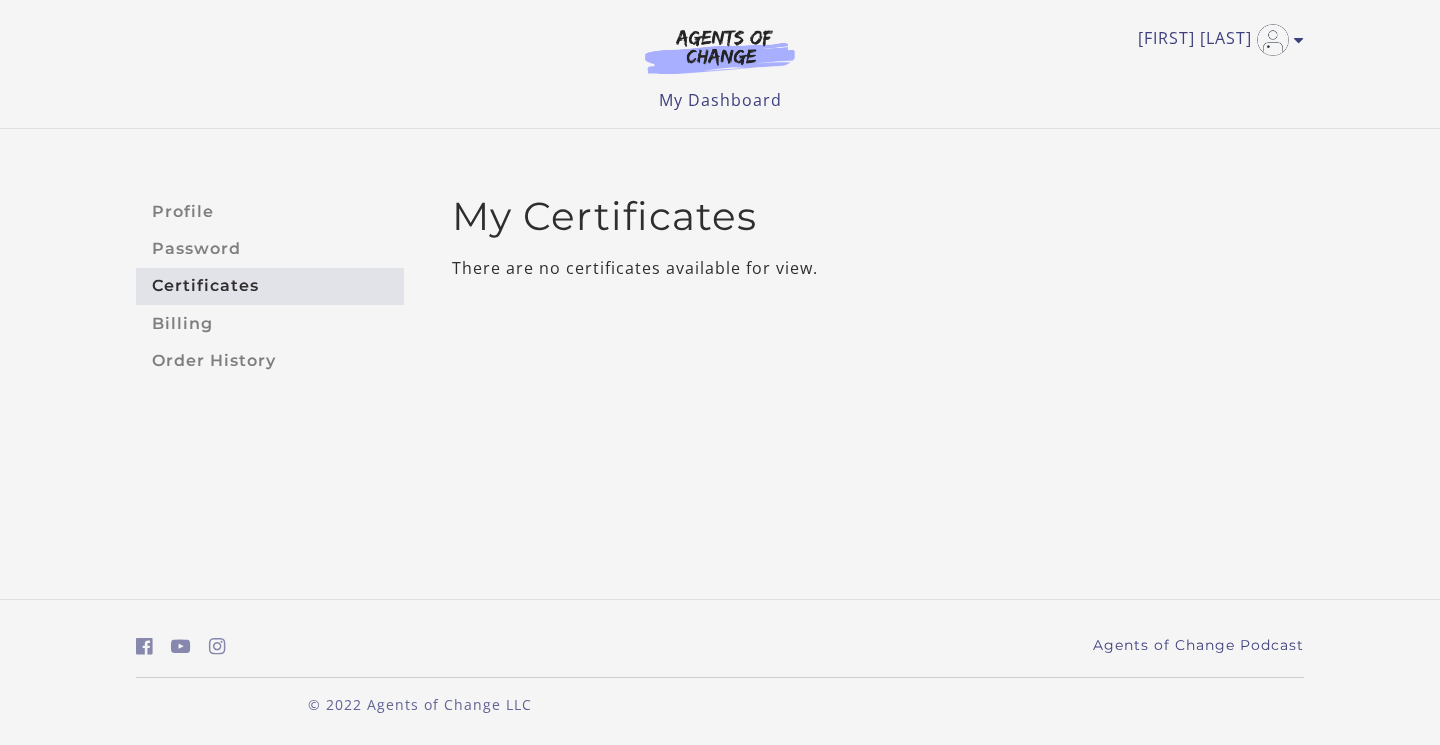 scroll, scrollTop: 0, scrollLeft: 0, axis: both 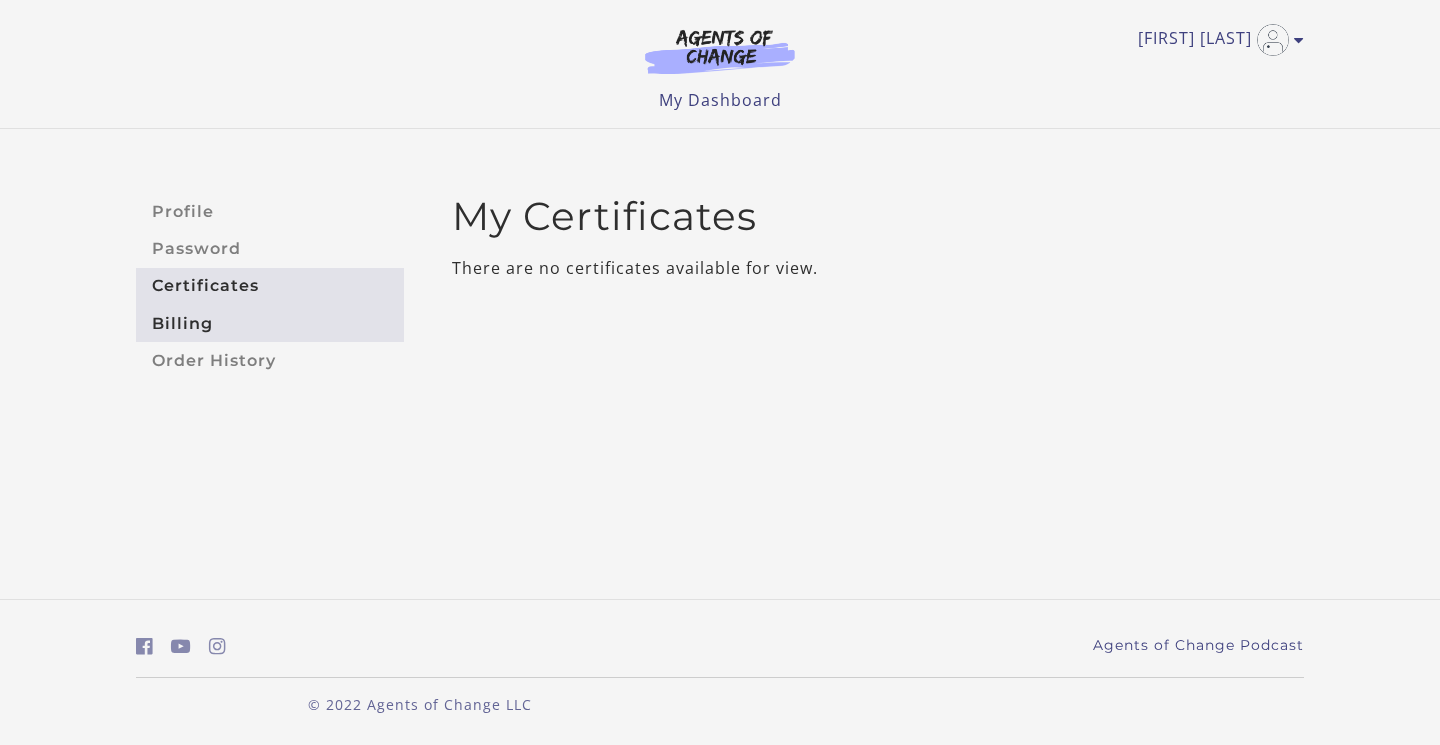 click on "Billing" at bounding box center (270, 323) 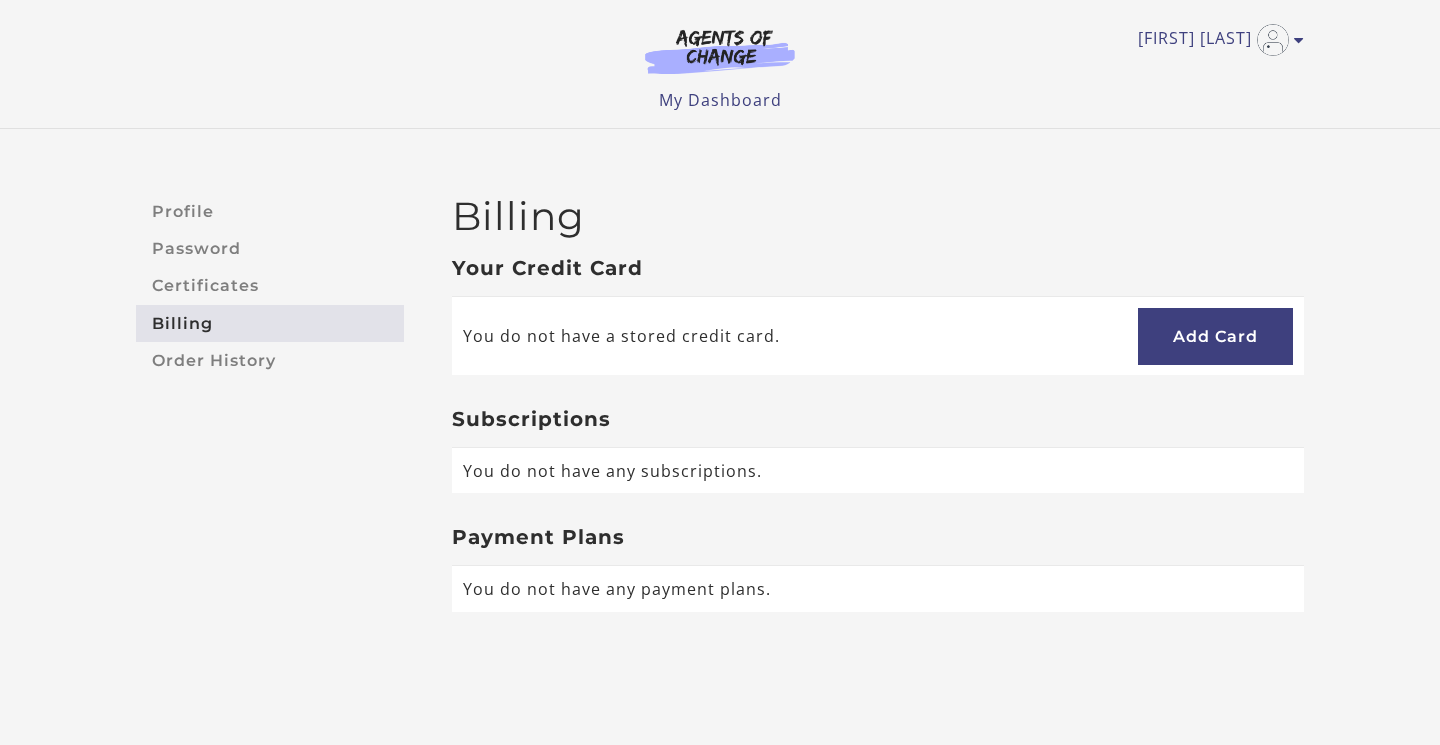 scroll, scrollTop: 0, scrollLeft: 0, axis: both 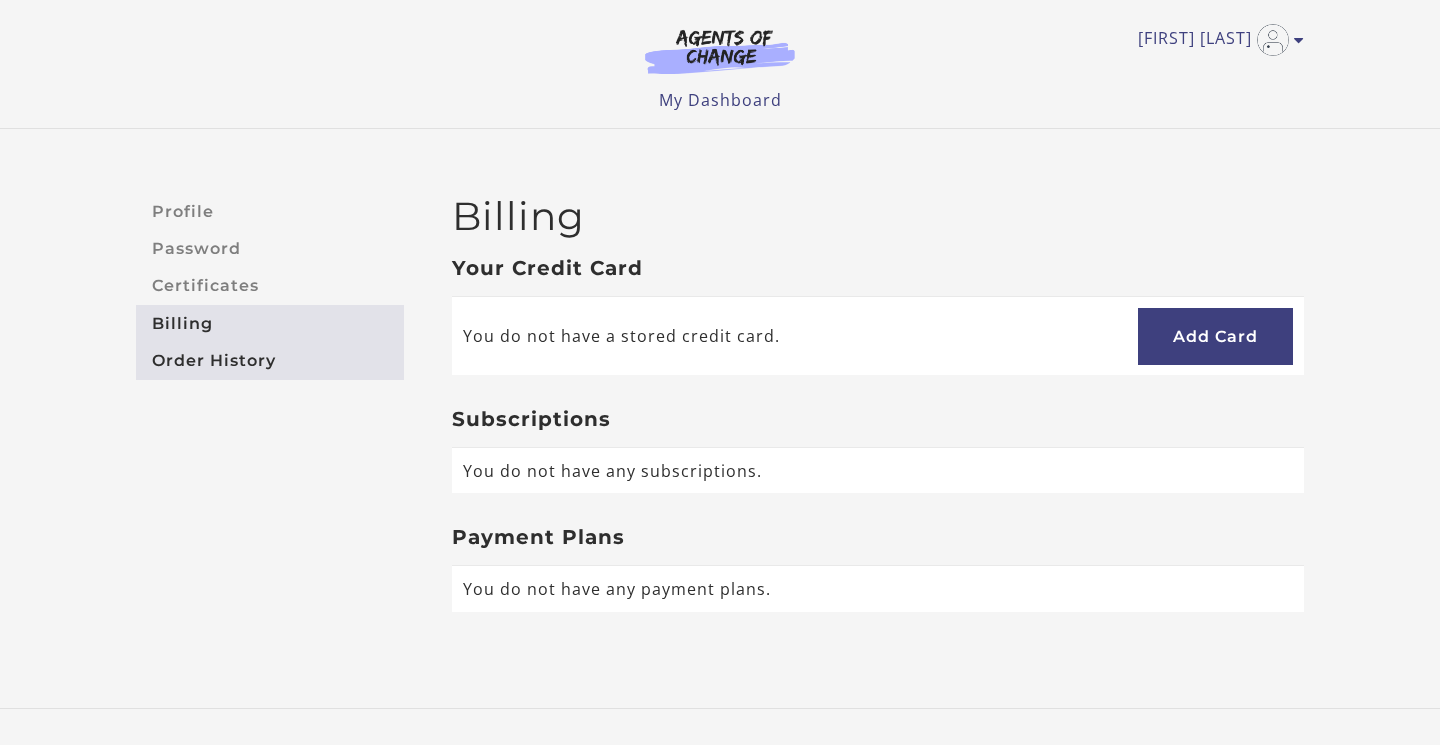 click on "Order History" at bounding box center [270, 360] 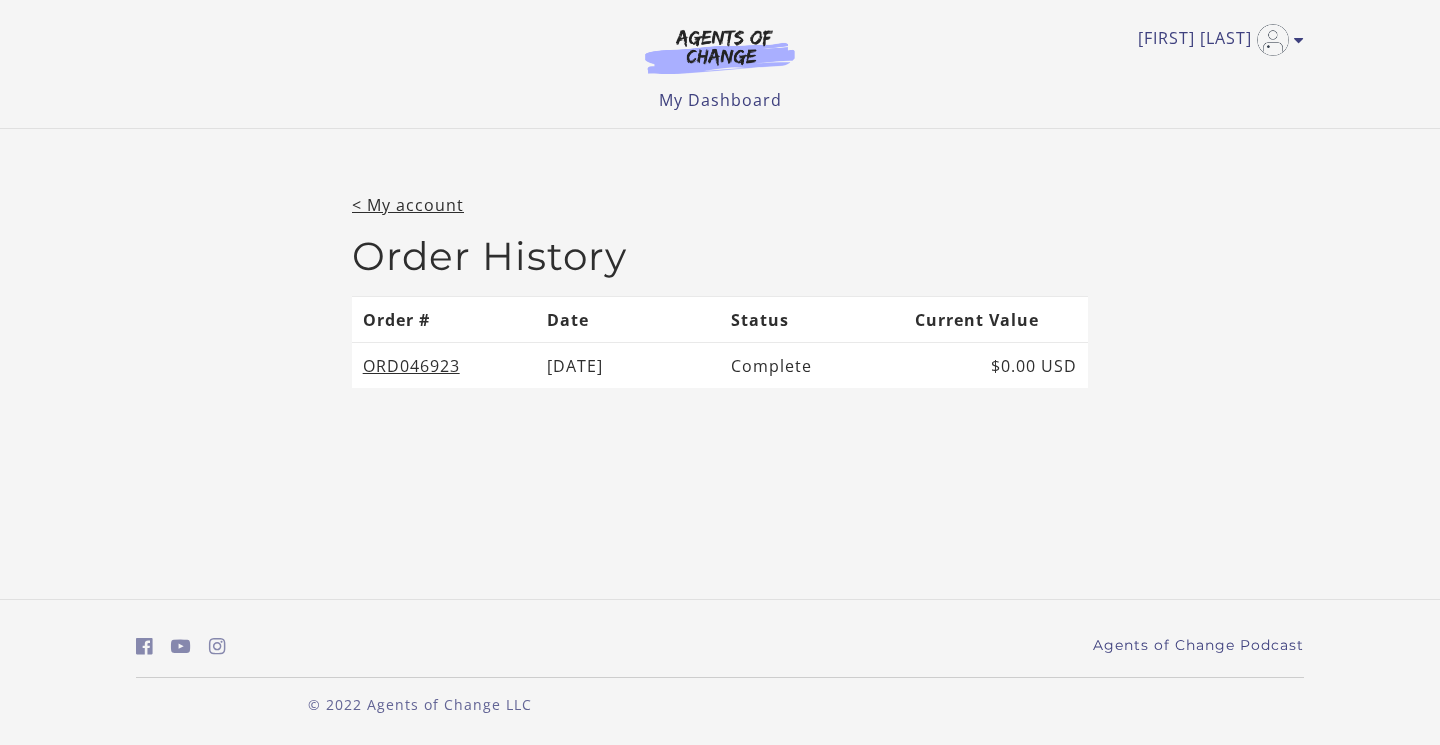scroll, scrollTop: 0, scrollLeft: 0, axis: both 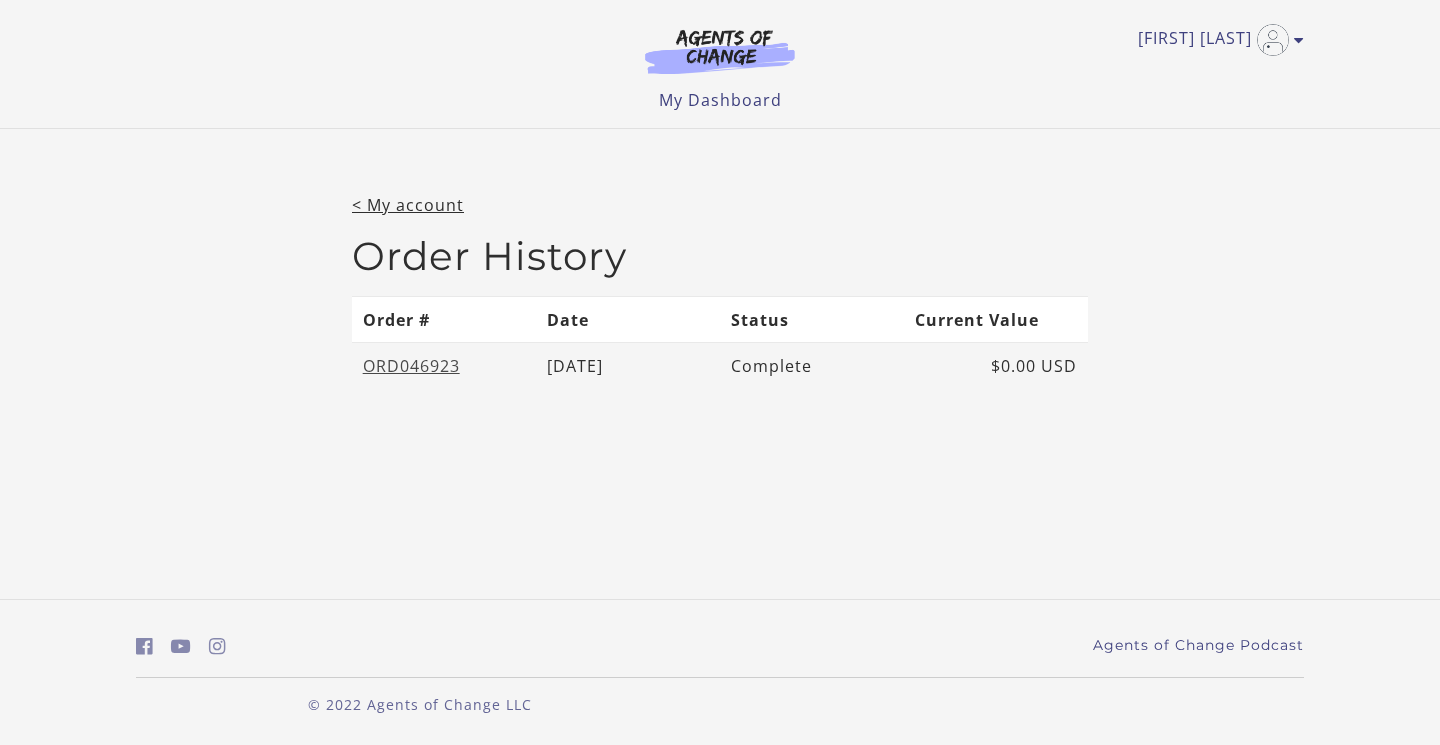 click on "ORD046923" at bounding box center [411, 366] 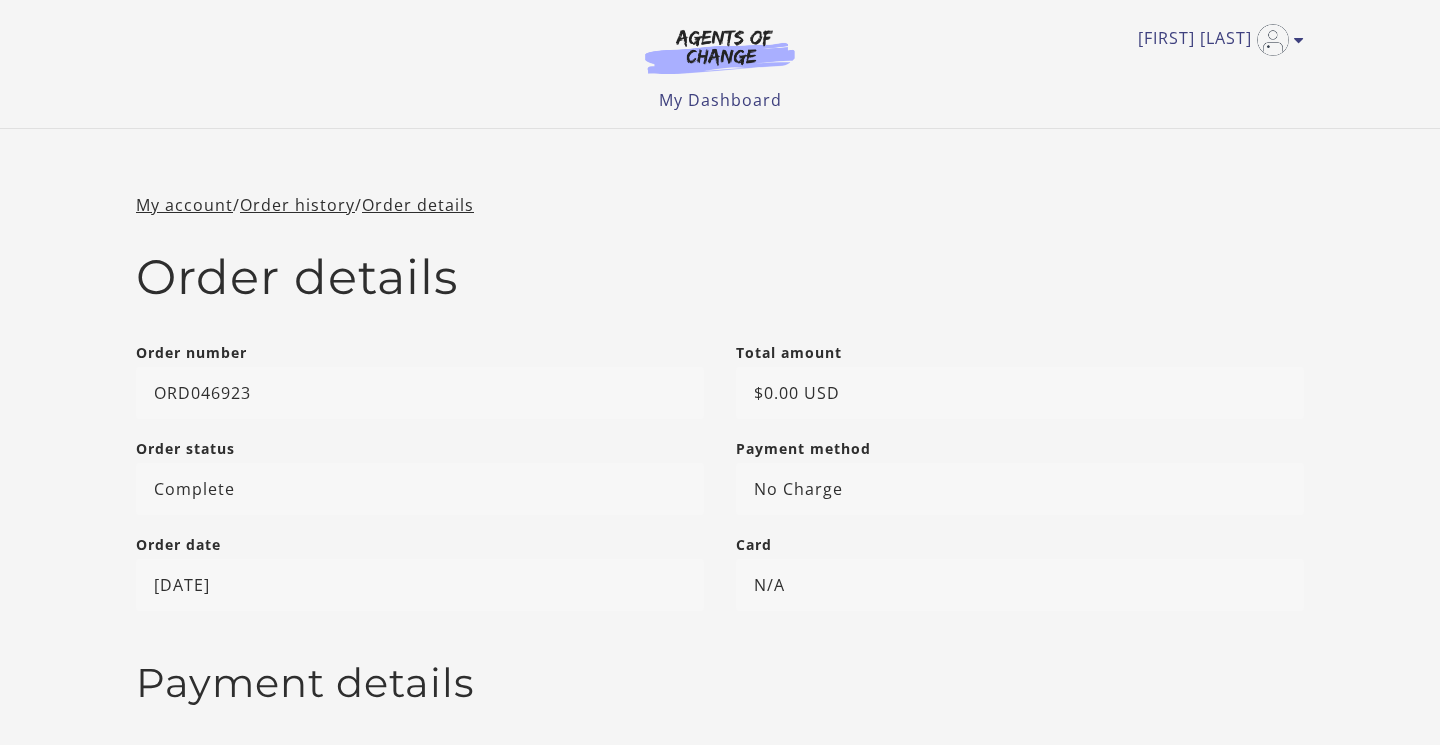 scroll, scrollTop: 0, scrollLeft: 0, axis: both 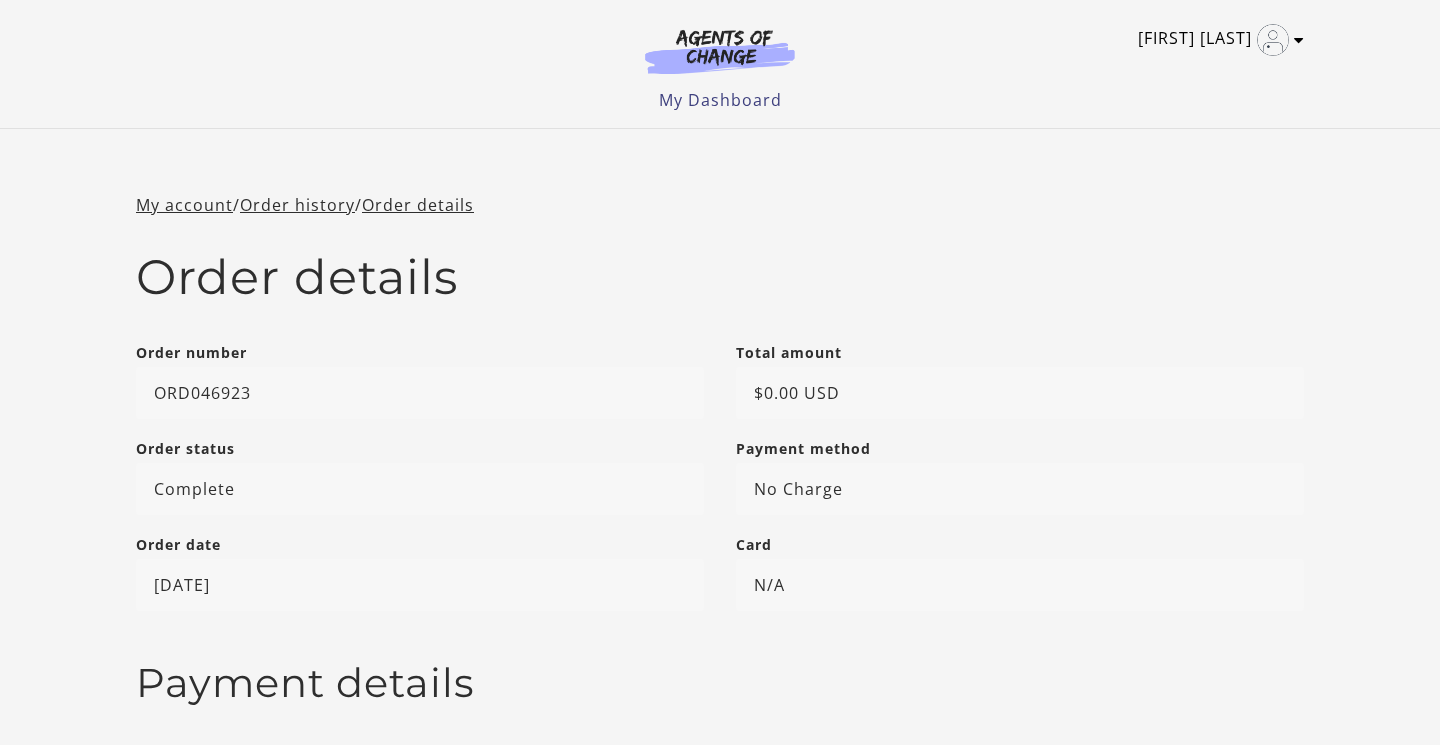 click at bounding box center (1299, 40) 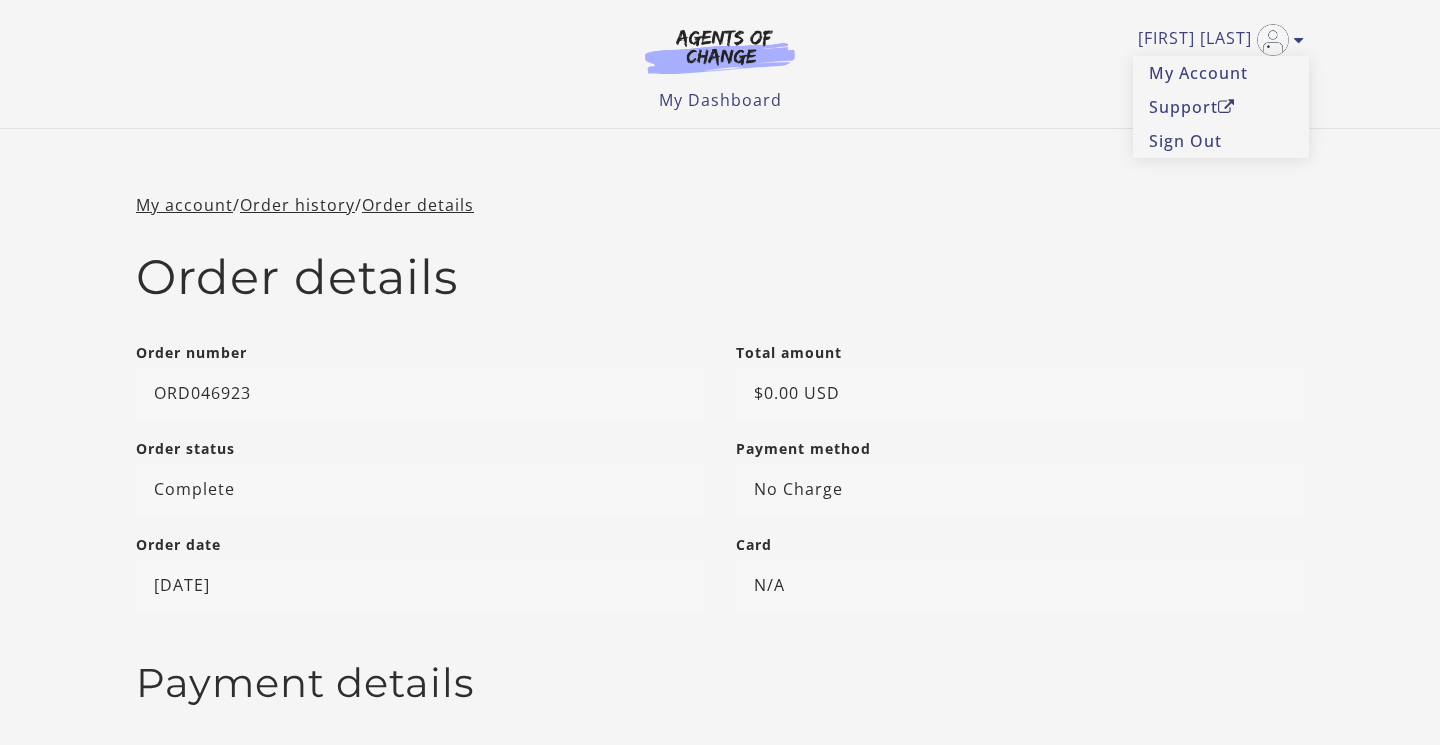 click on "My account  /
Order history  /
Order details
Order details
Order number
ORD046923
Total amount
$0.00 USD
Order status
Complete
Payment method
No Charge
Order date
07/15/2025
Card
N/A
Payment details
Date
Product
Type
Price
Subtotal
Tax
Total
07/15/2025
ChatGPT and AI for Social Workers and Mental Health Professionals (3 General CE Credit)
Free
$0.00" at bounding box center (720, 612) 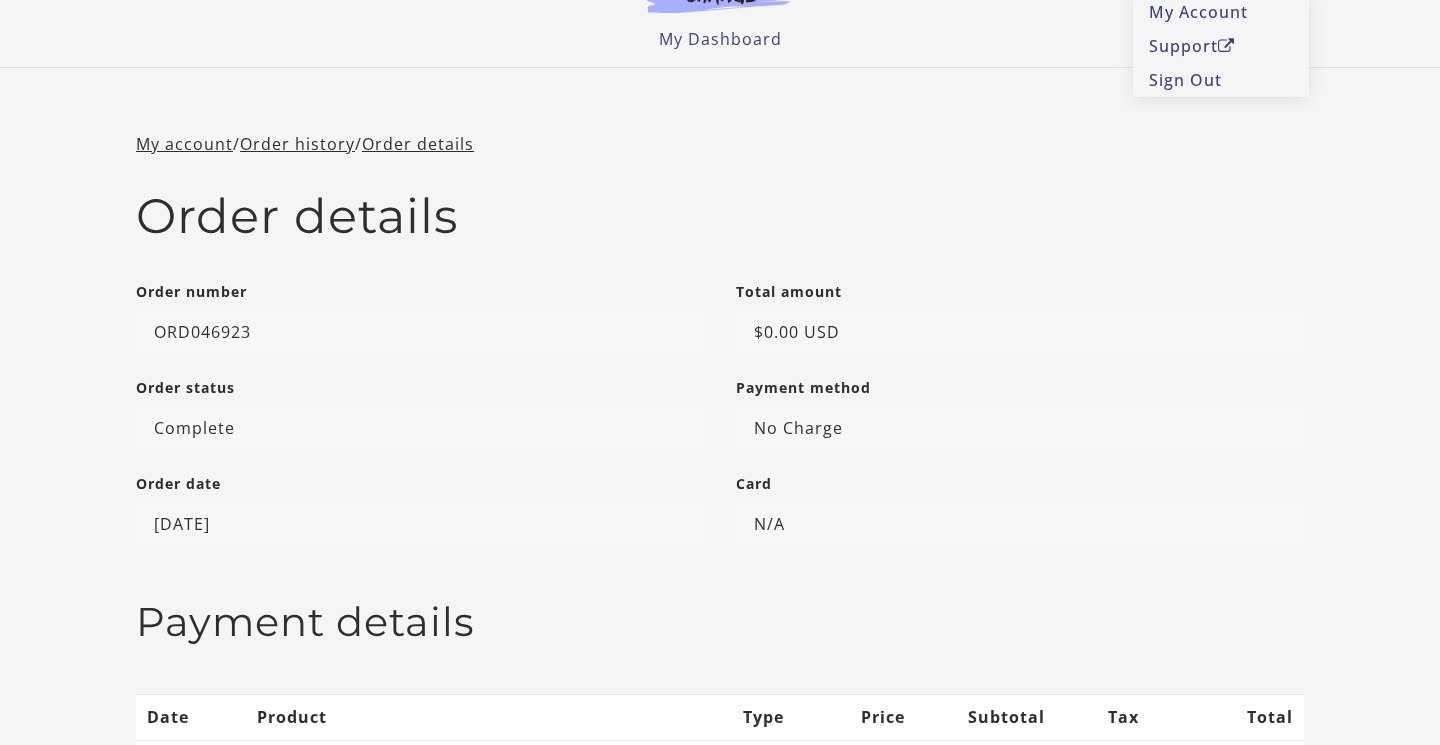 scroll, scrollTop: 0, scrollLeft: 0, axis: both 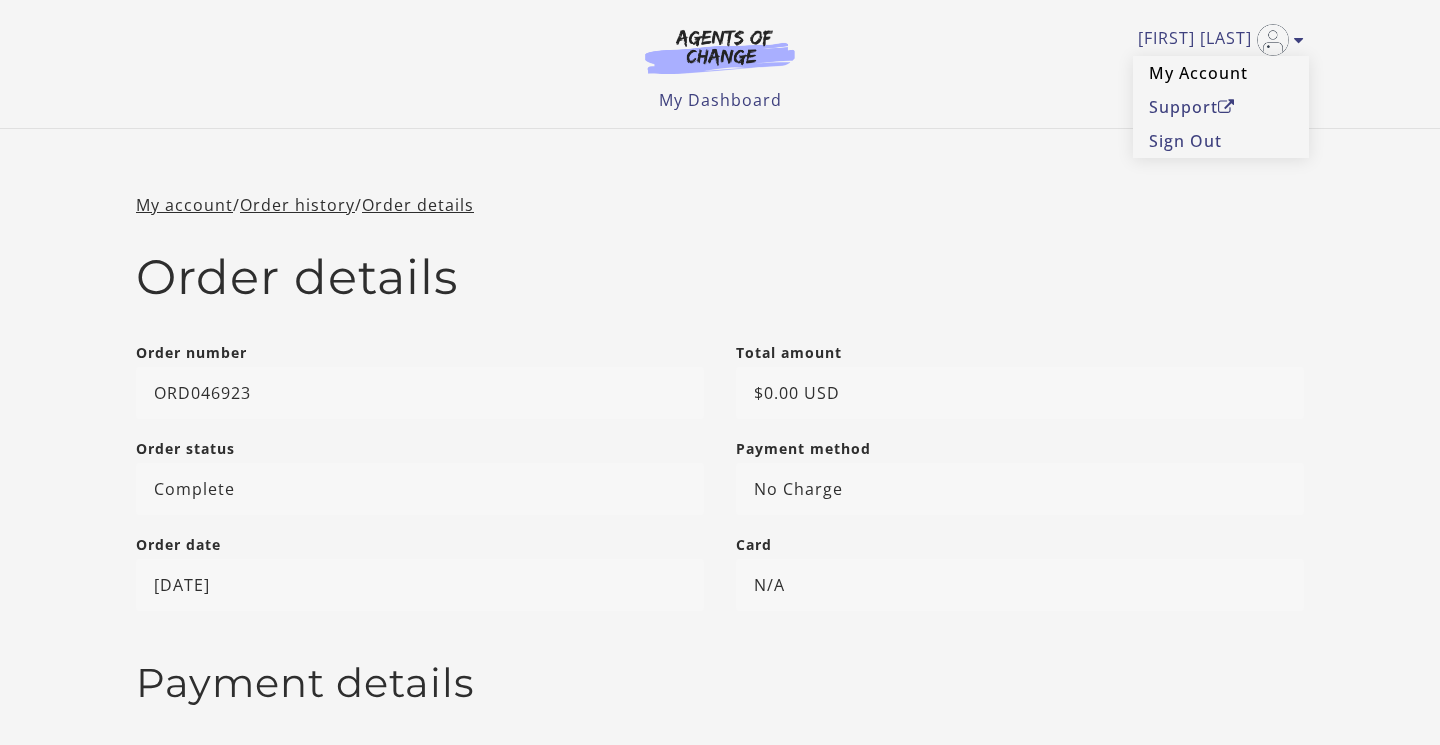 click on "My Account" at bounding box center [1221, 73] 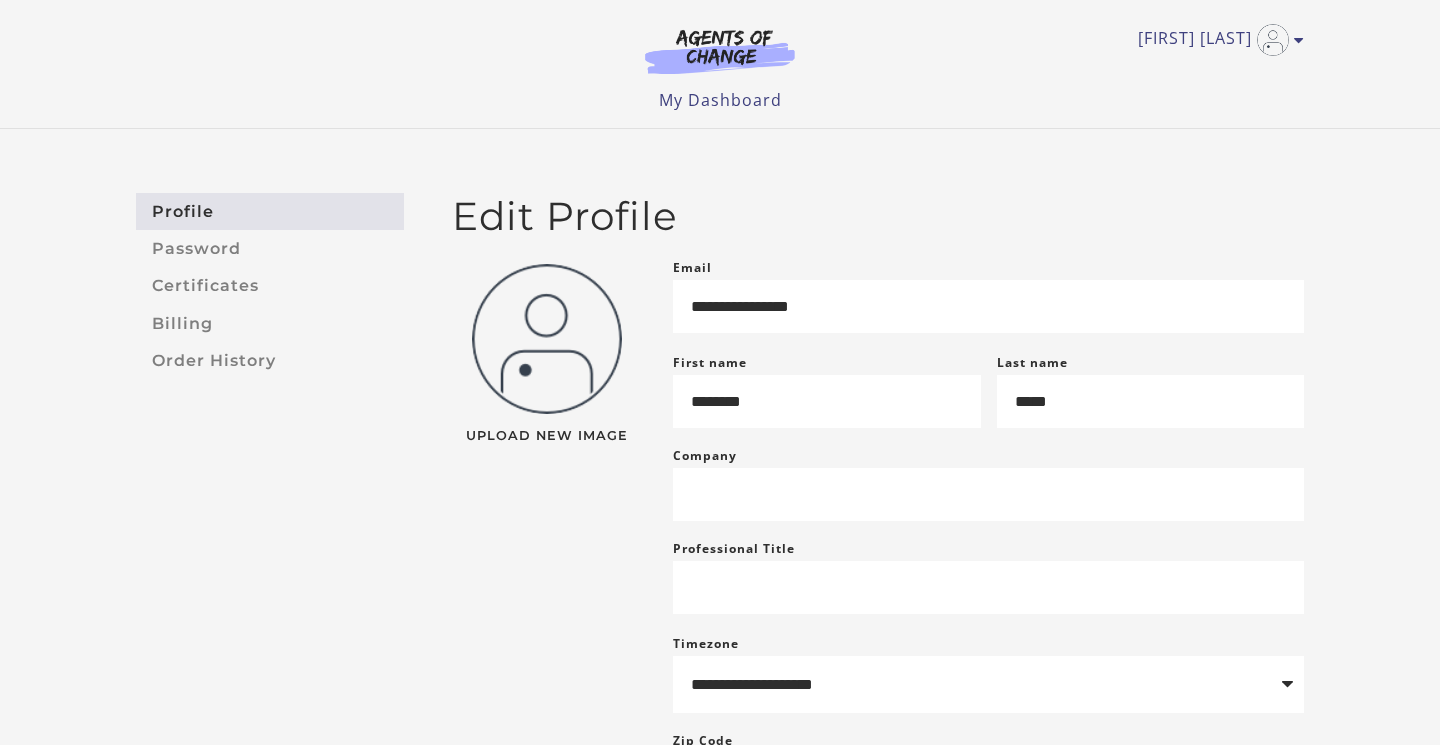 scroll, scrollTop: 0, scrollLeft: 0, axis: both 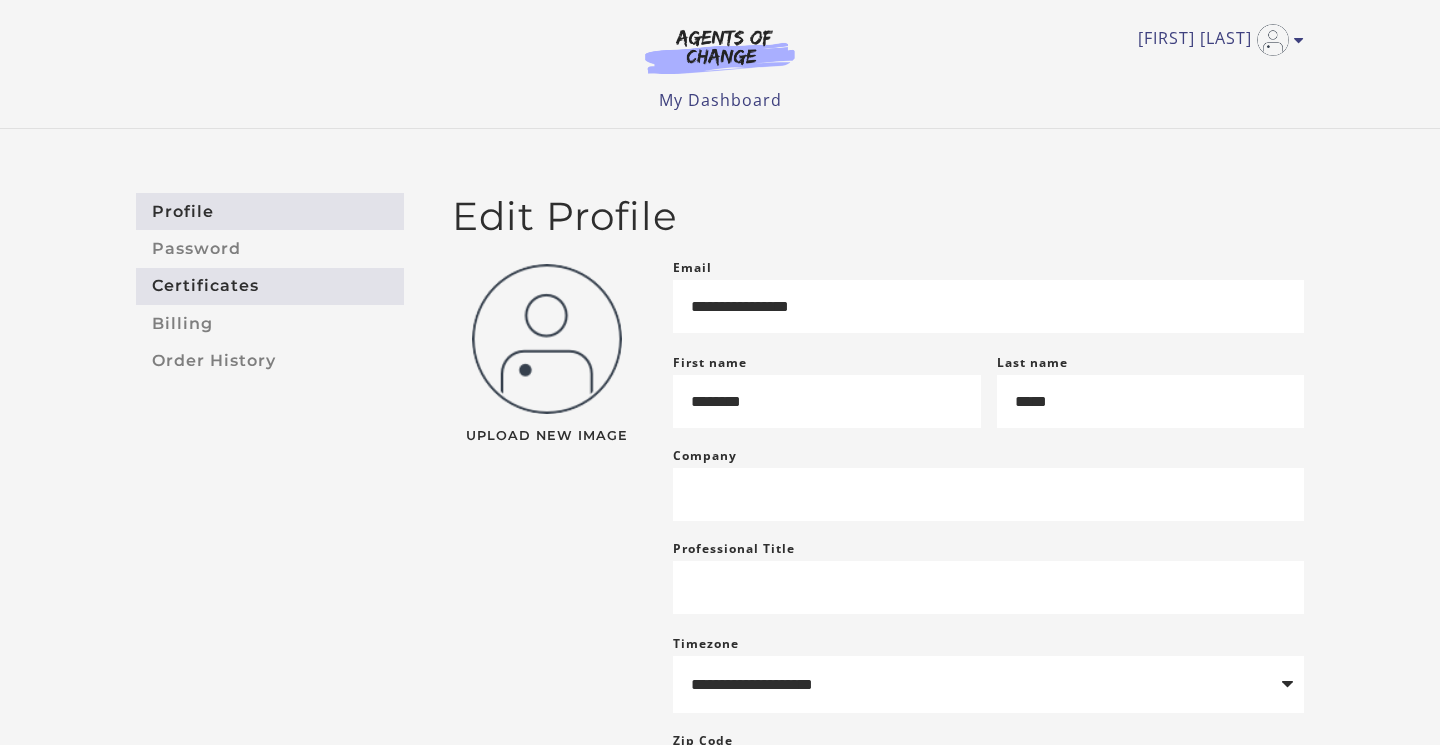 click on "Certificates" at bounding box center (270, 286) 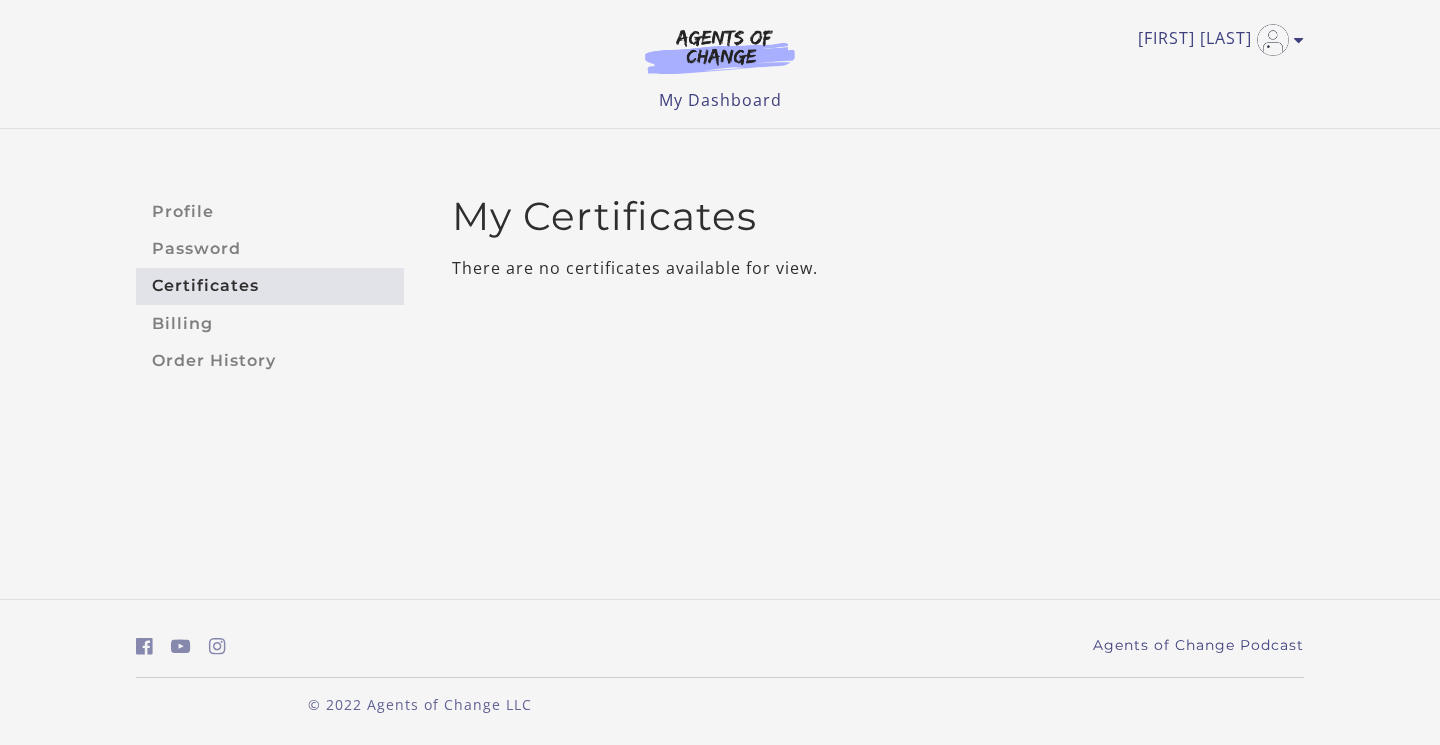 scroll, scrollTop: 0, scrollLeft: 0, axis: both 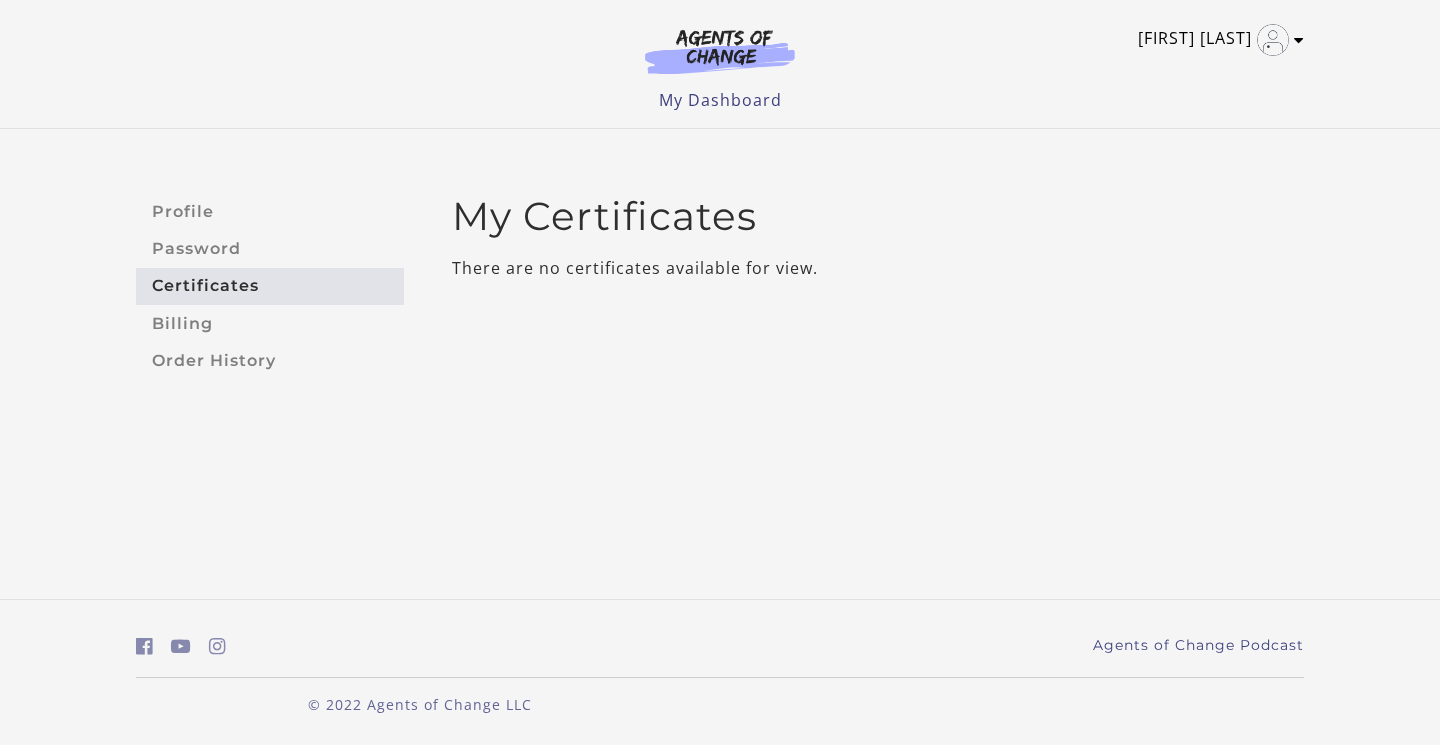 click at bounding box center (1299, 40) 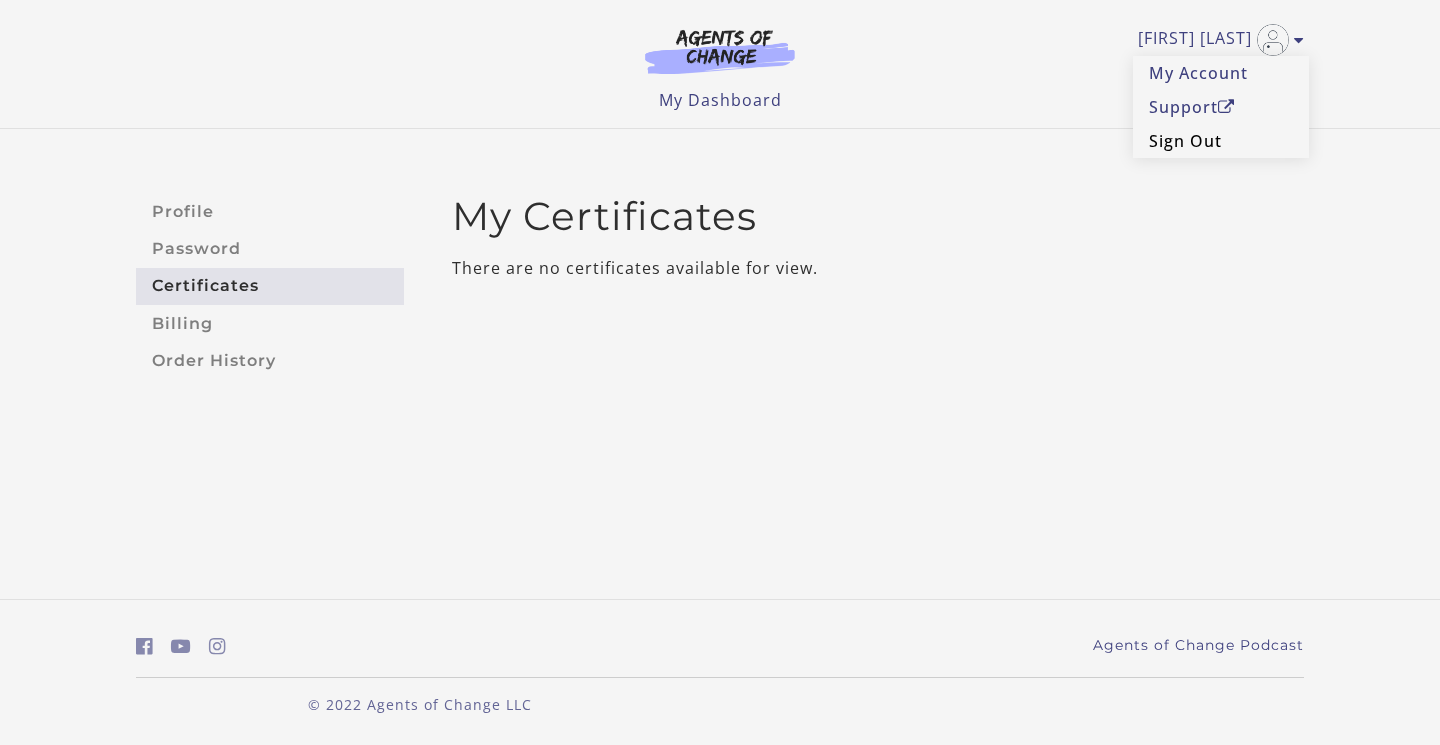 click on "Sign Out" at bounding box center (1221, 141) 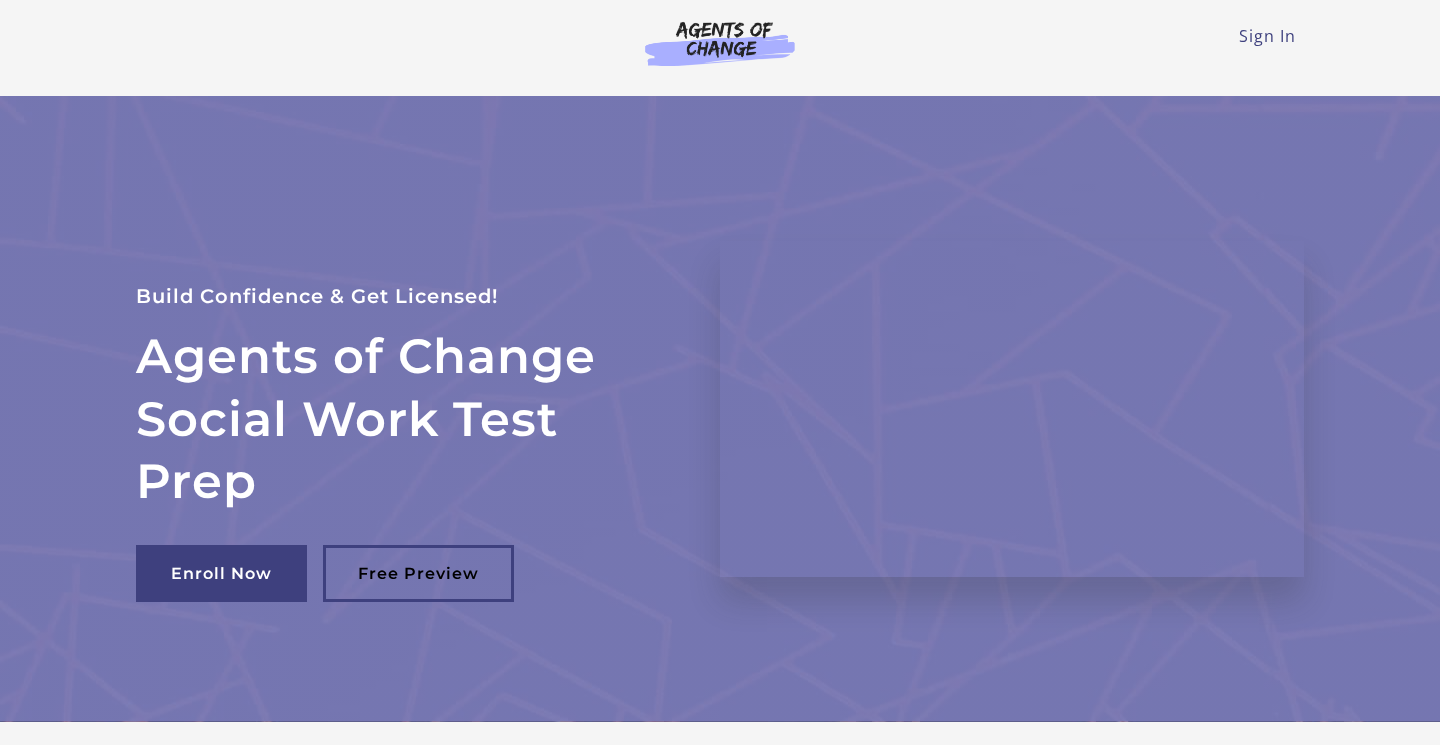 scroll, scrollTop: 0, scrollLeft: 0, axis: both 